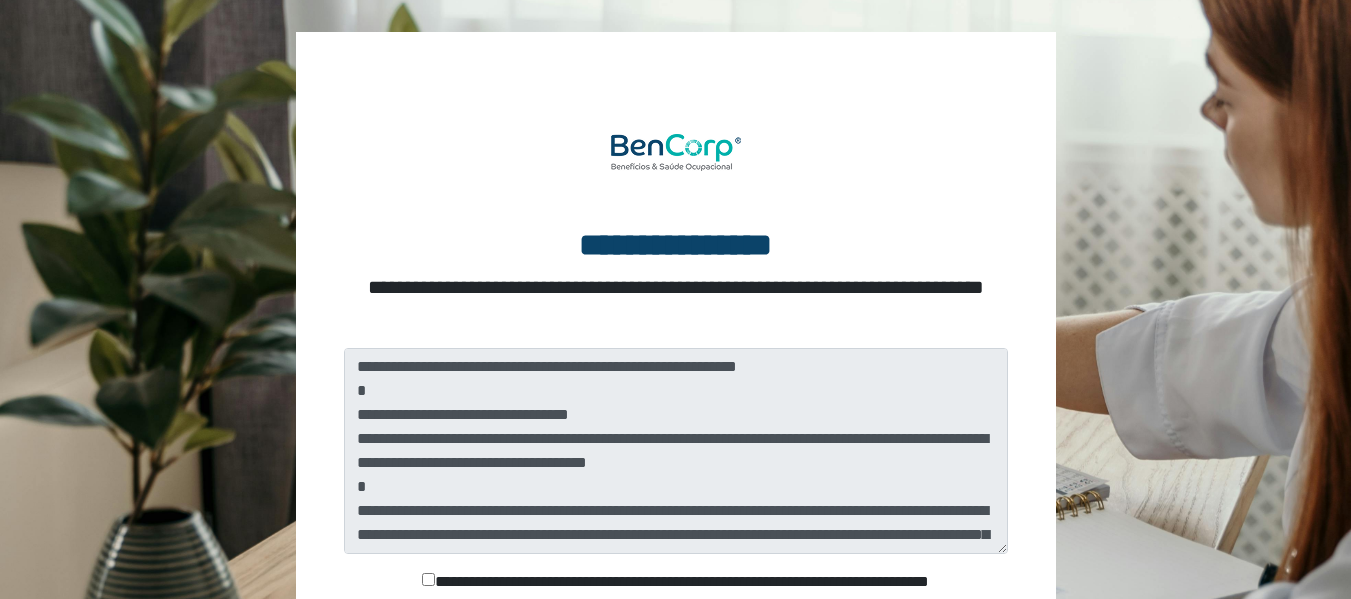 scroll, scrollTop: 100, scrollLeft: 0, axis: vertical 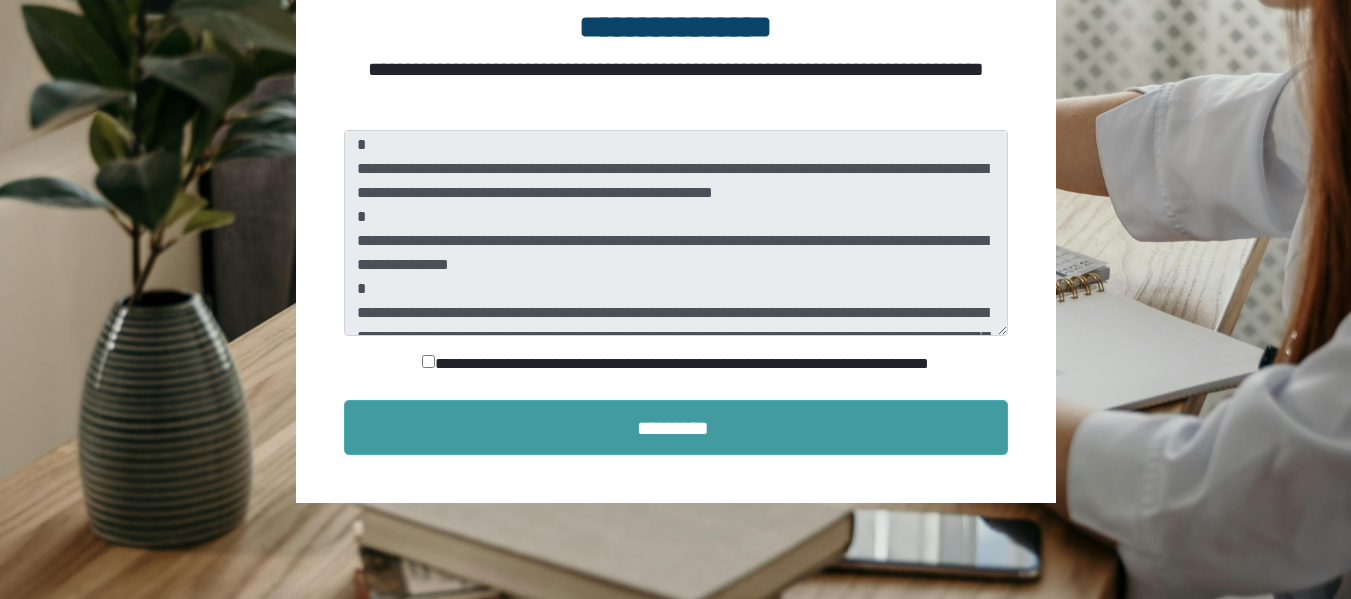 click on "*********" at bounding box center [676, 427] 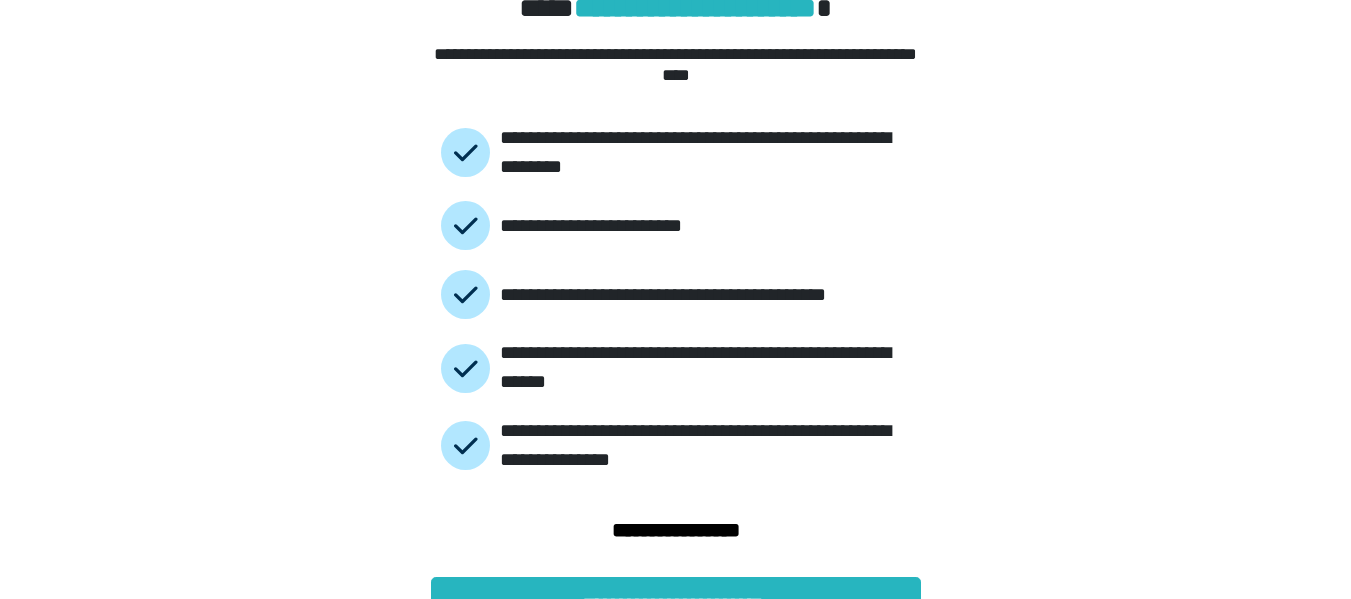 scroll, scrollTop: 143, scrollLeft: 0, axis: vertical 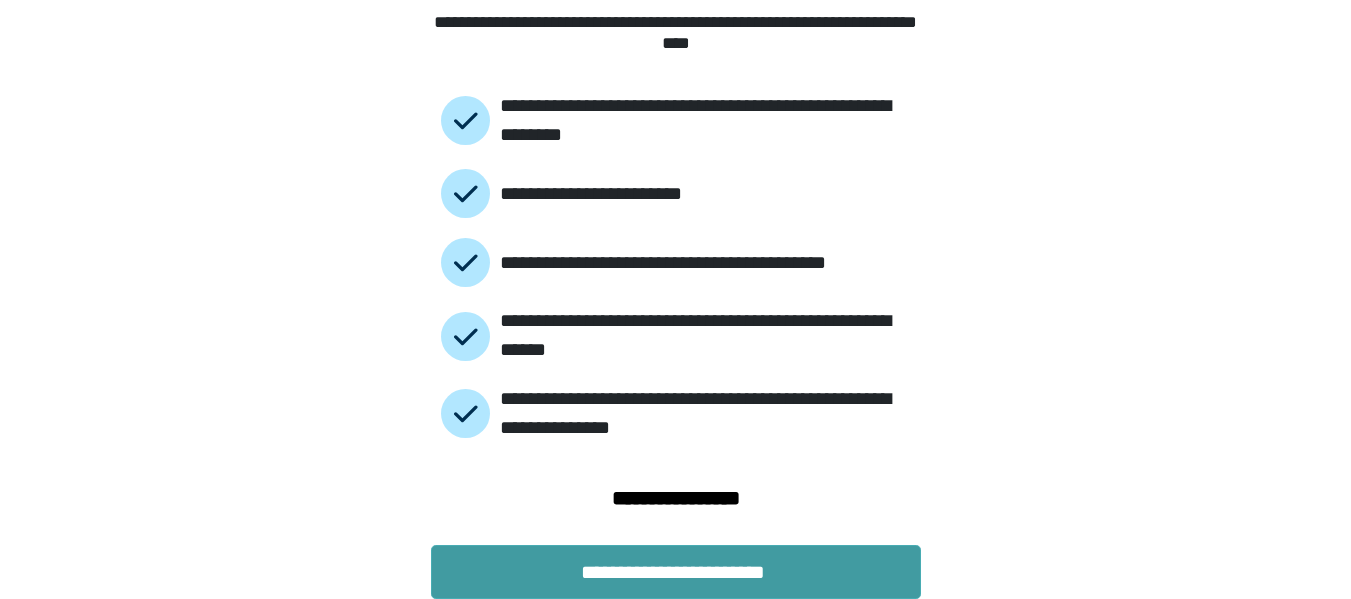 click on "**********" at bounding box center [676, 572] 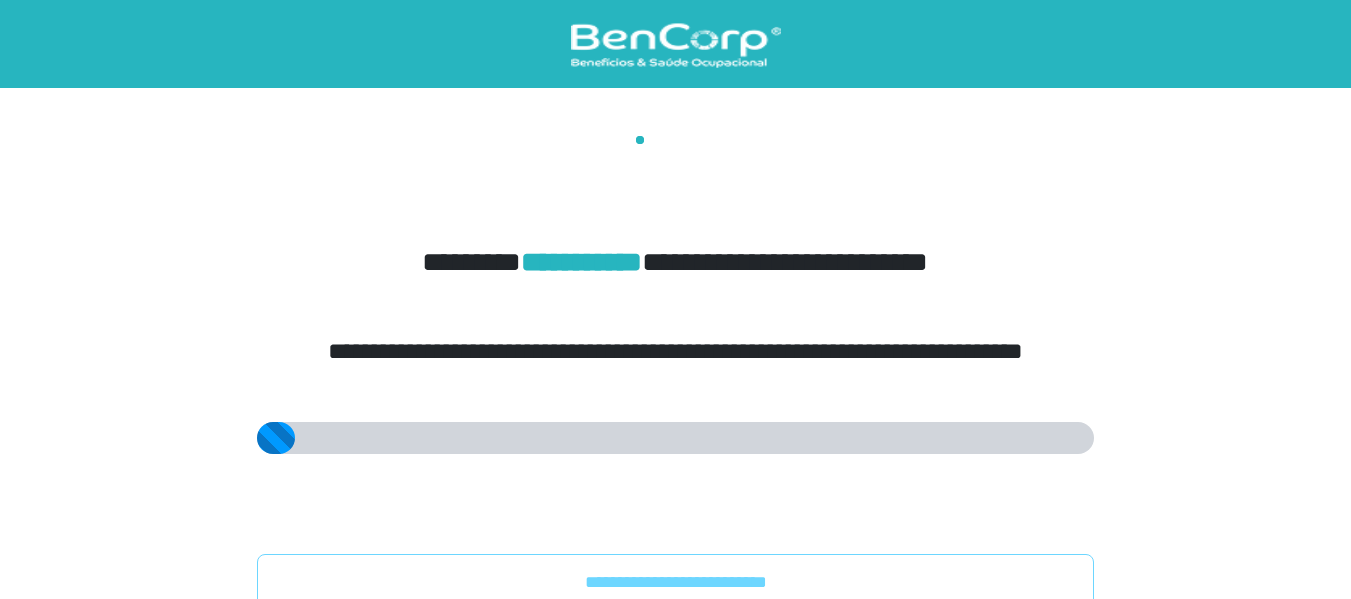 scroll, scrollTop: 13, scrollLeft: 0, axis: vertical 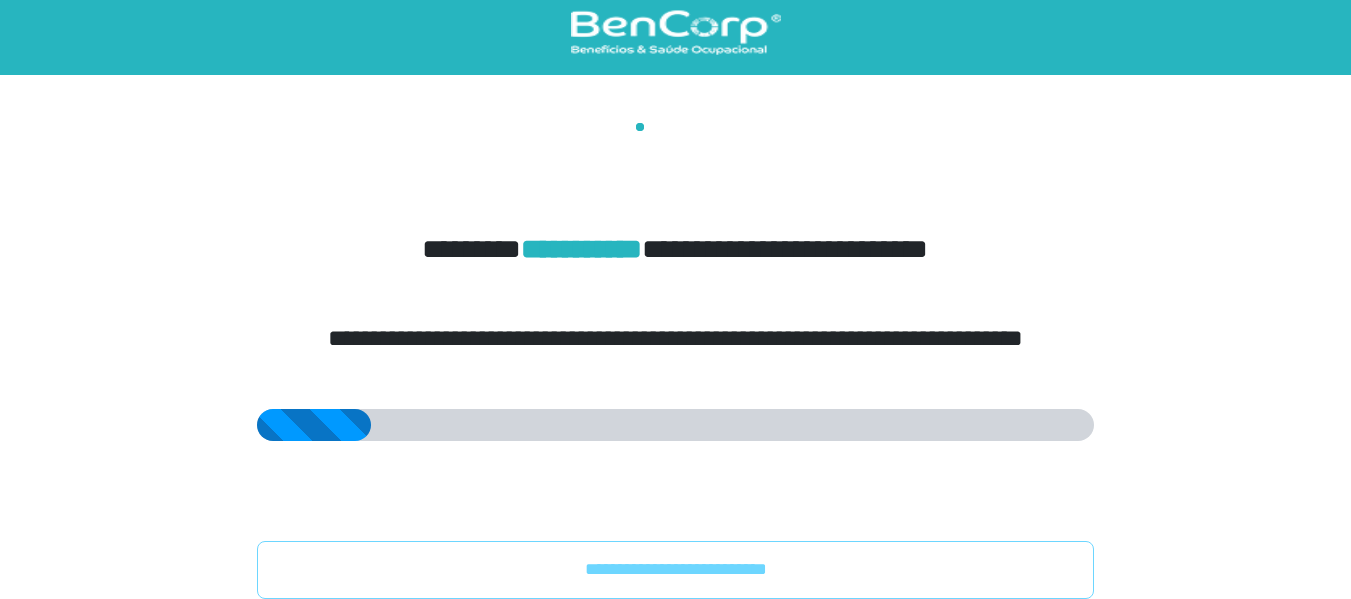 click on "**********" at bounding box center [676, 361] 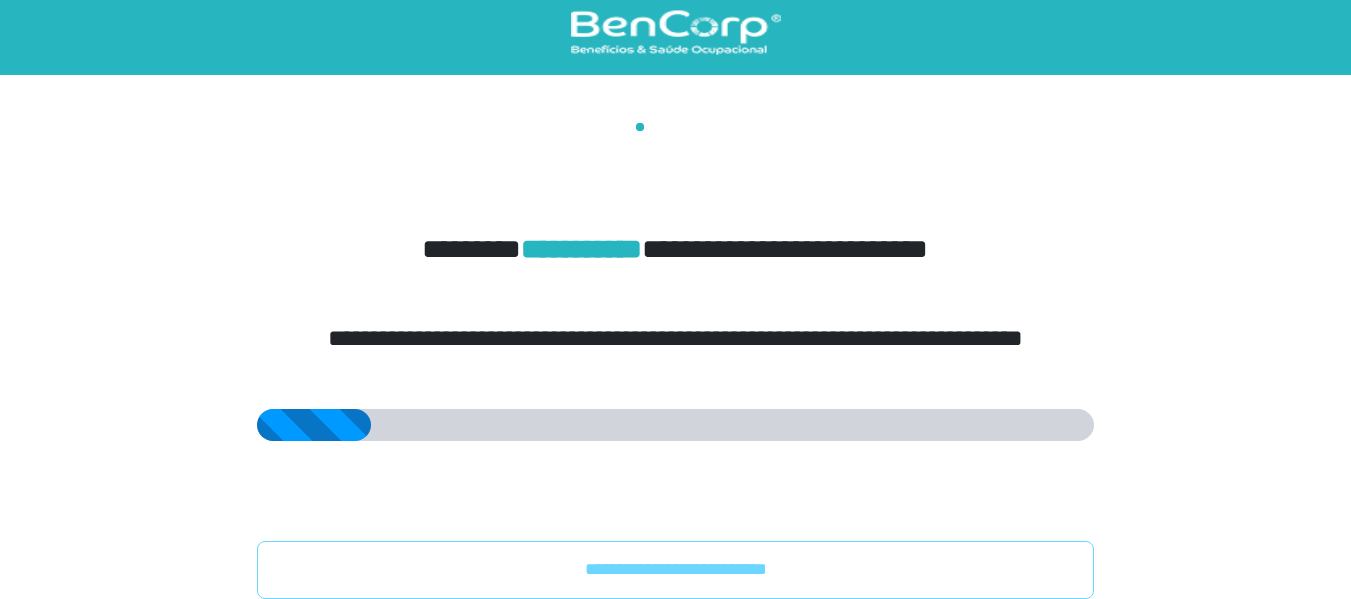 click on "**********" at bounding box center (676, 361) 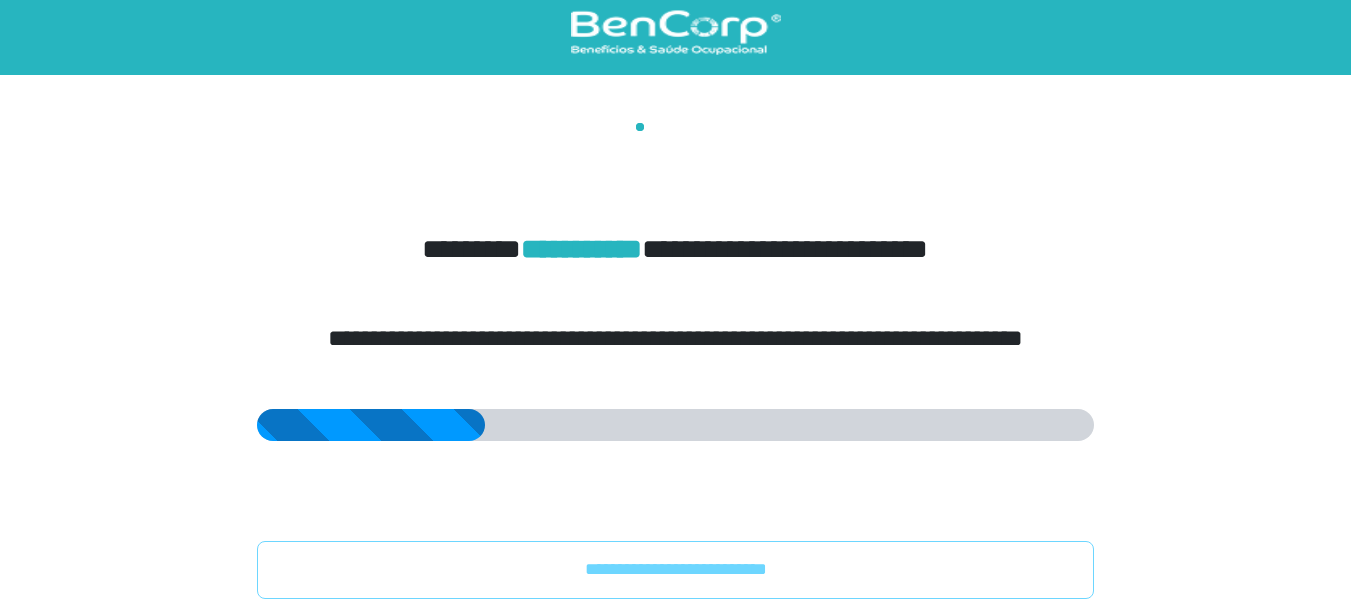 click on "**********" at bounding box center [675, 293] 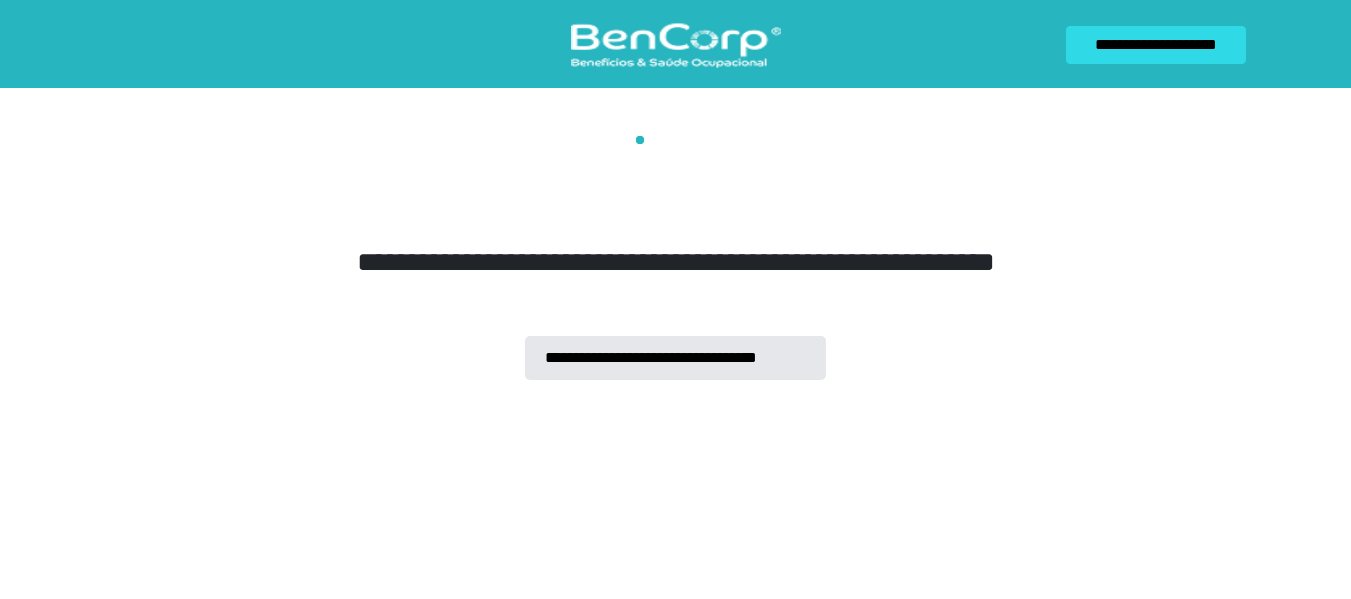 scroll, scrollTop: 0, scrollLeft: 0, axis: both 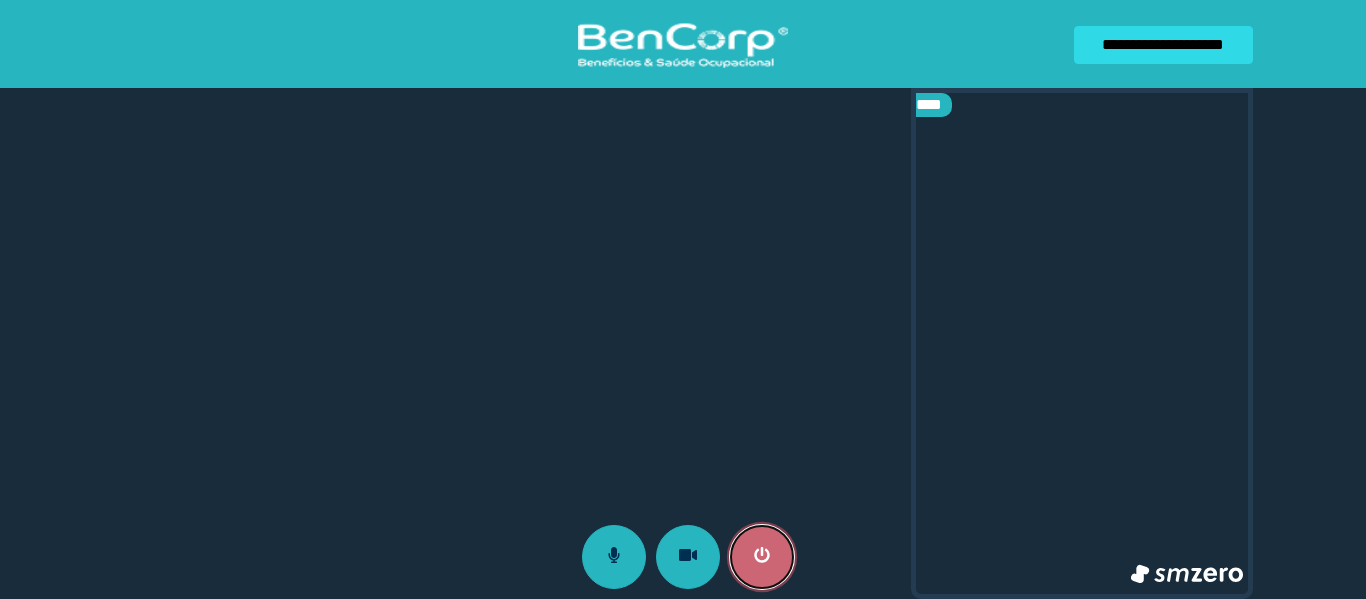 click at bounding box center (762, 557) 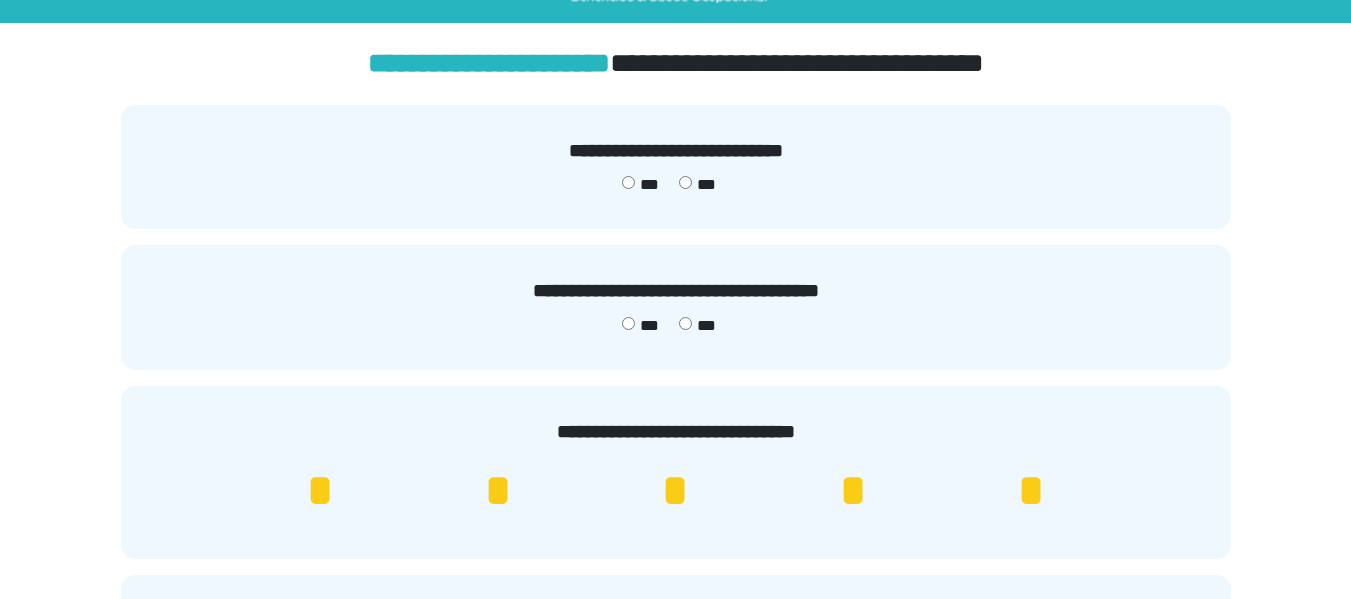 scroll, scrollTop: 100, scrollLeft: 0, axis: vertical 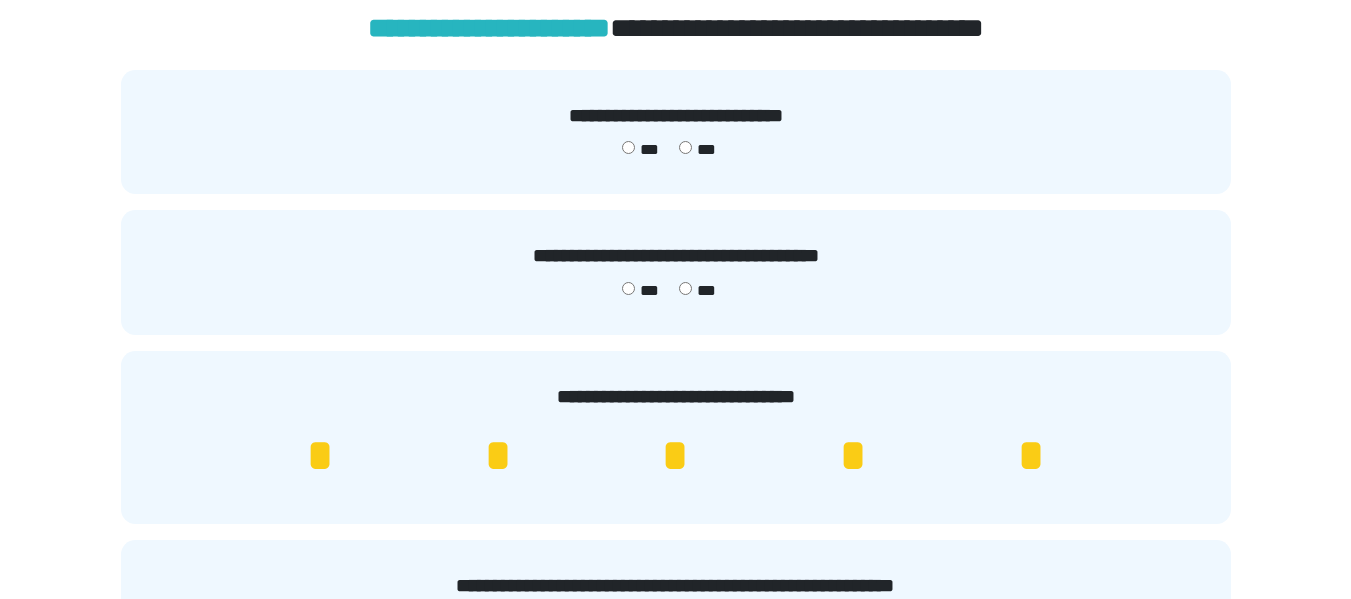 click on "*" at bounding box center (1031, 456) 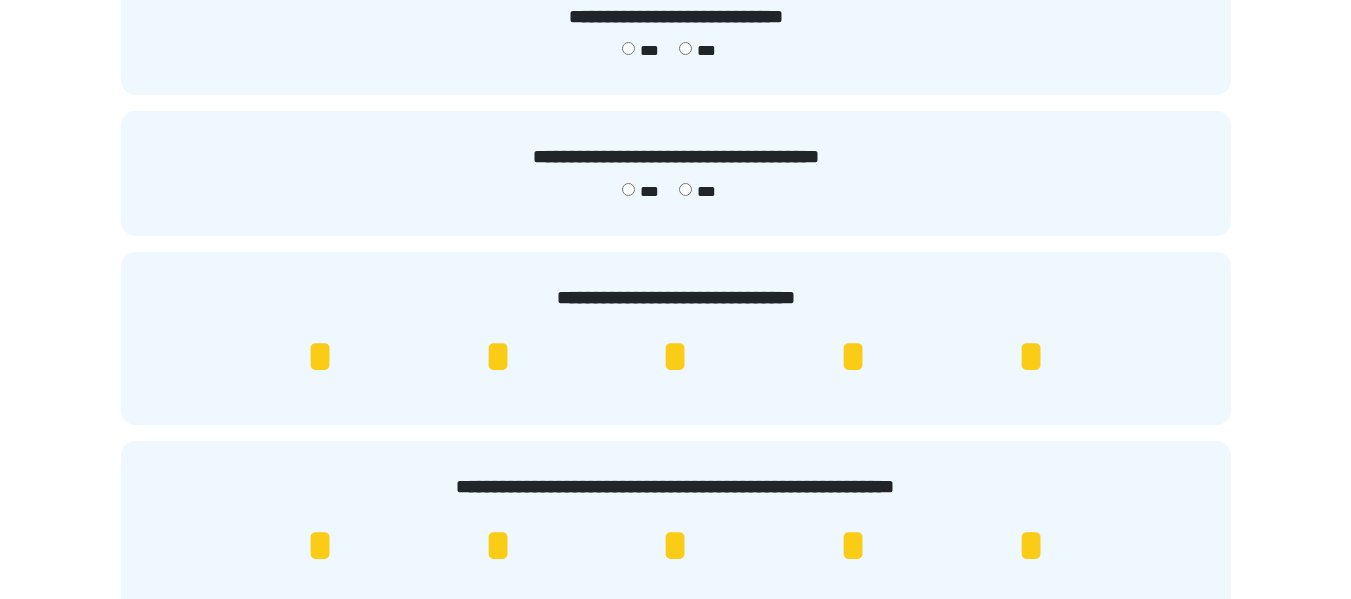 scroll, scrollTop: 400, scrollLeft: 0, axis: vertical 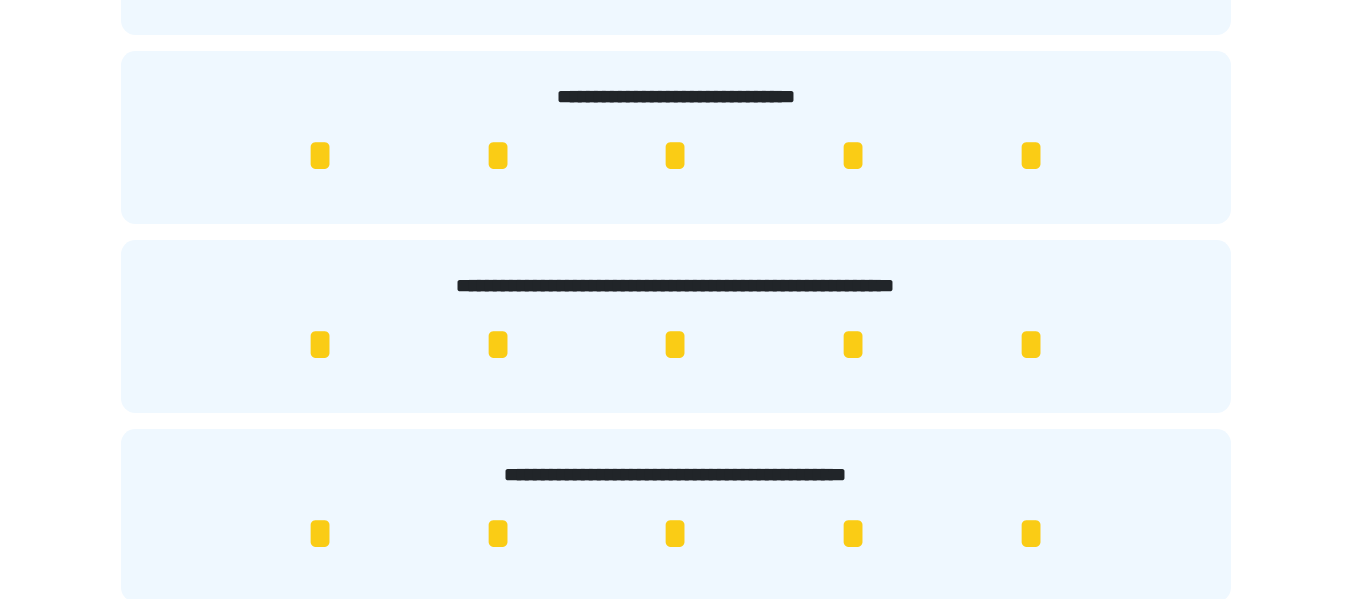 click on "*" at bounding box center [1031, 345] 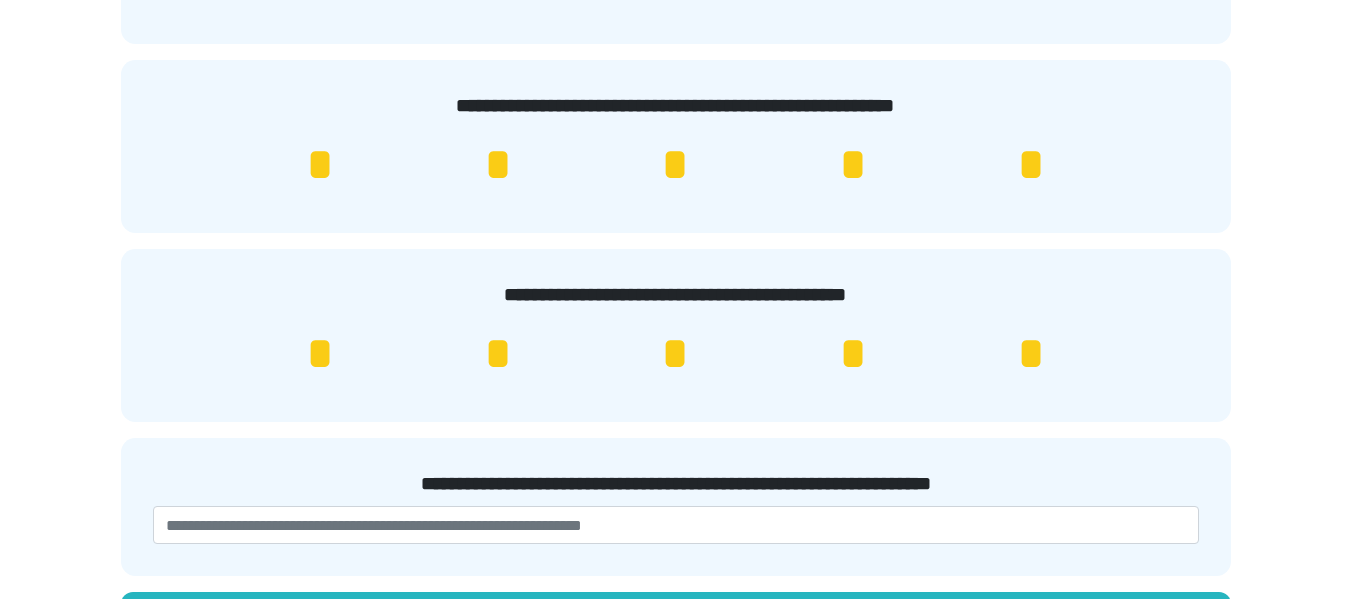 scroll, scrollTop: 600, scrollLeft: 0, axis: vertical 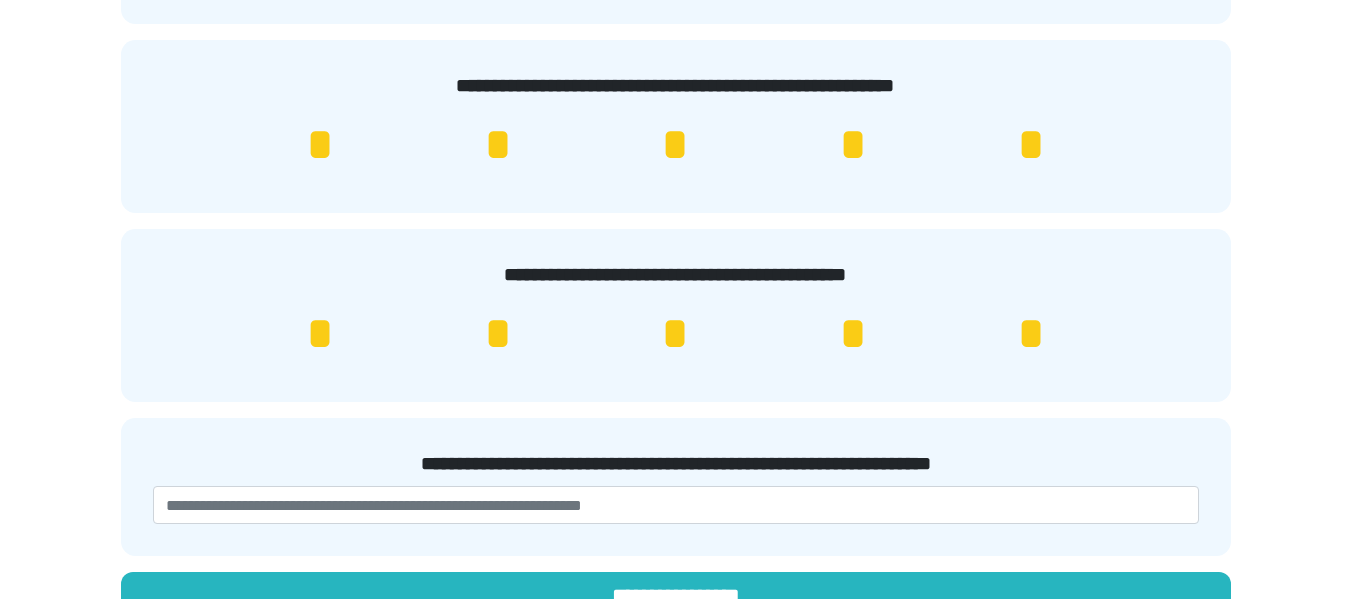 click on "*" at bounding box center (1031, 334) 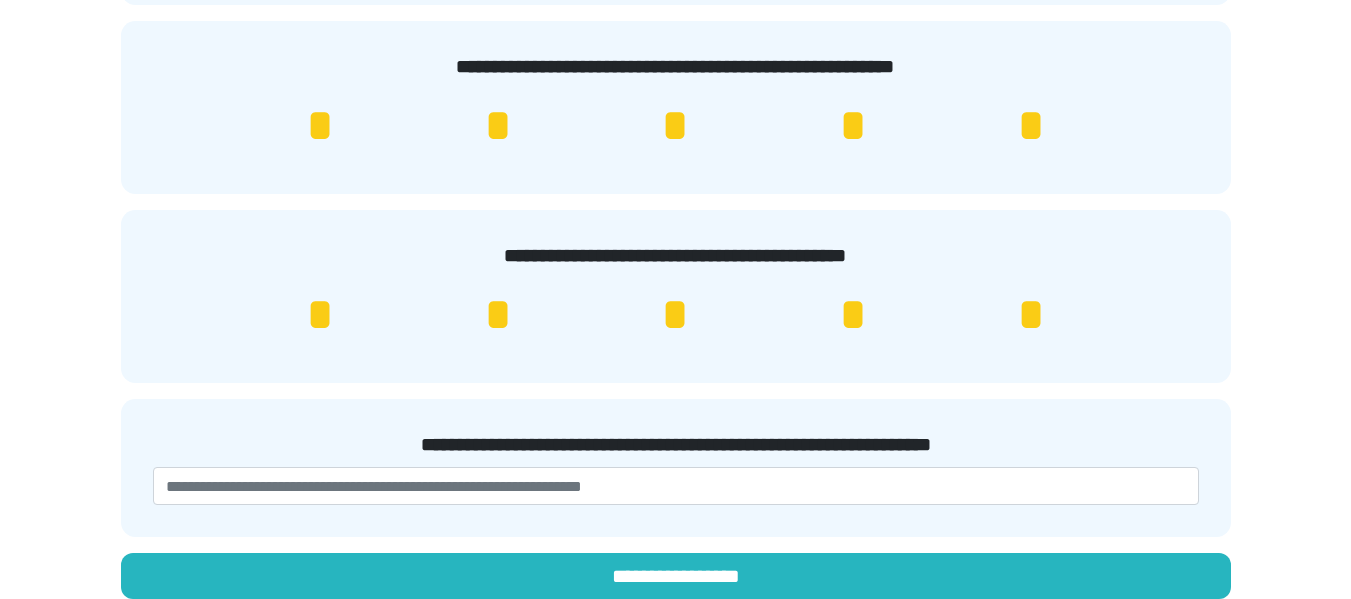scroll, scrollTop: 635, scrollLeft: 0, axis: vertical 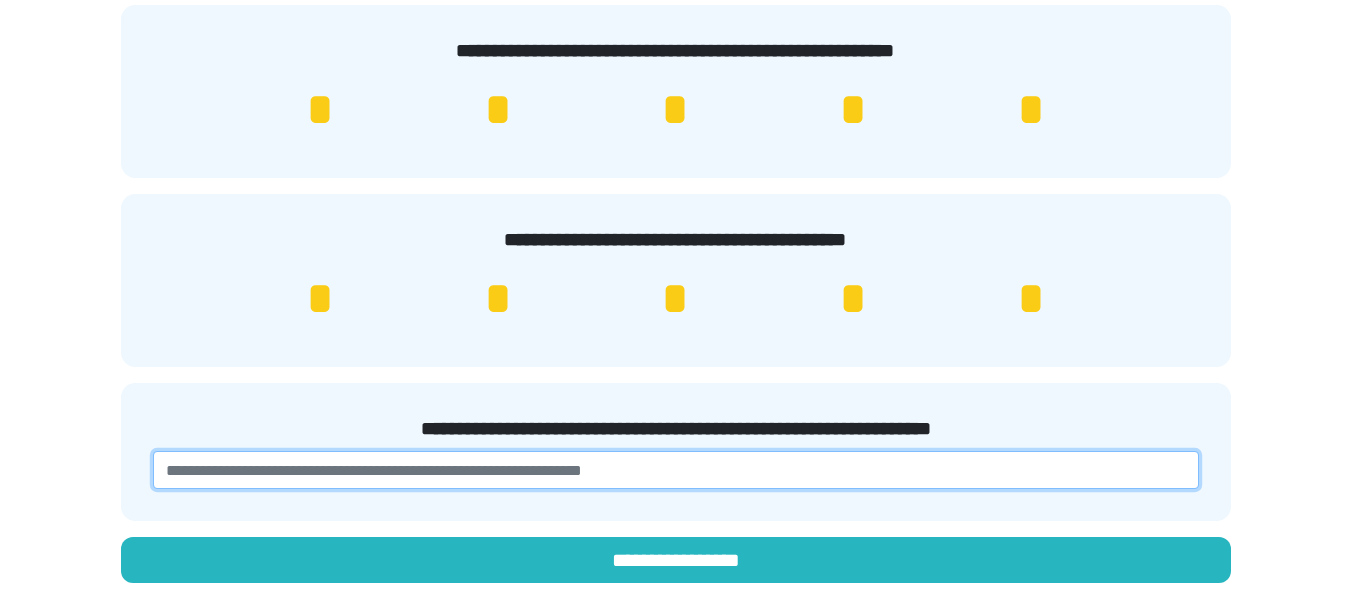 click at bounding box center (676, 470) 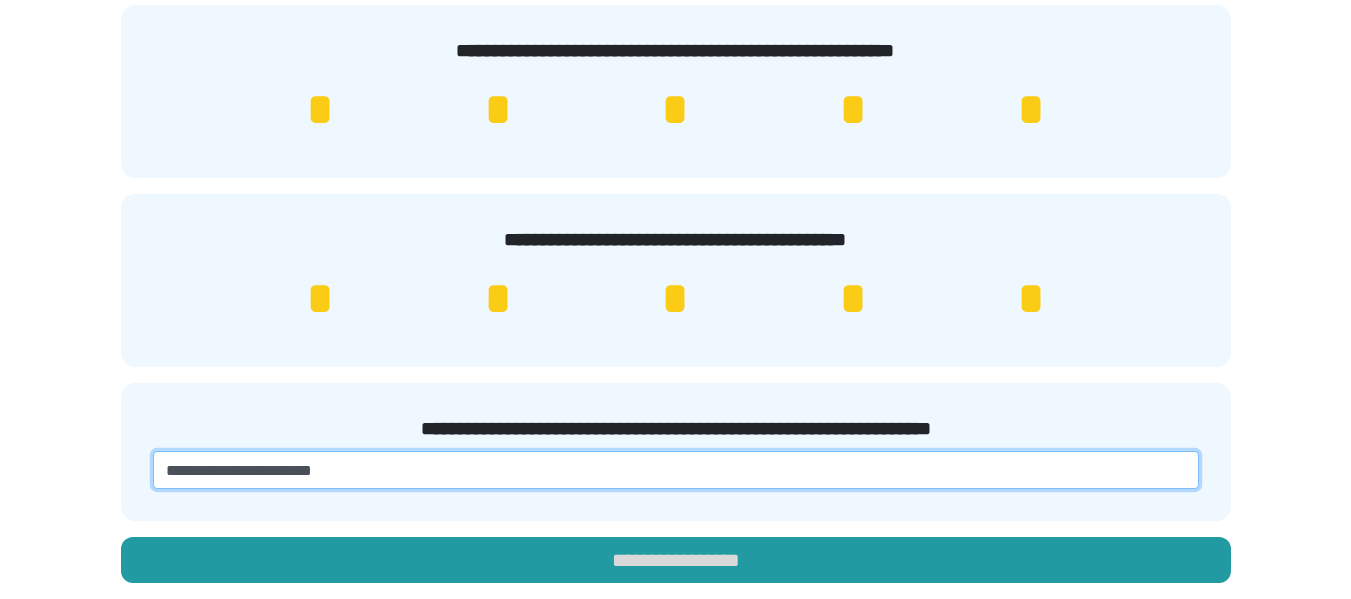 type on "**********" 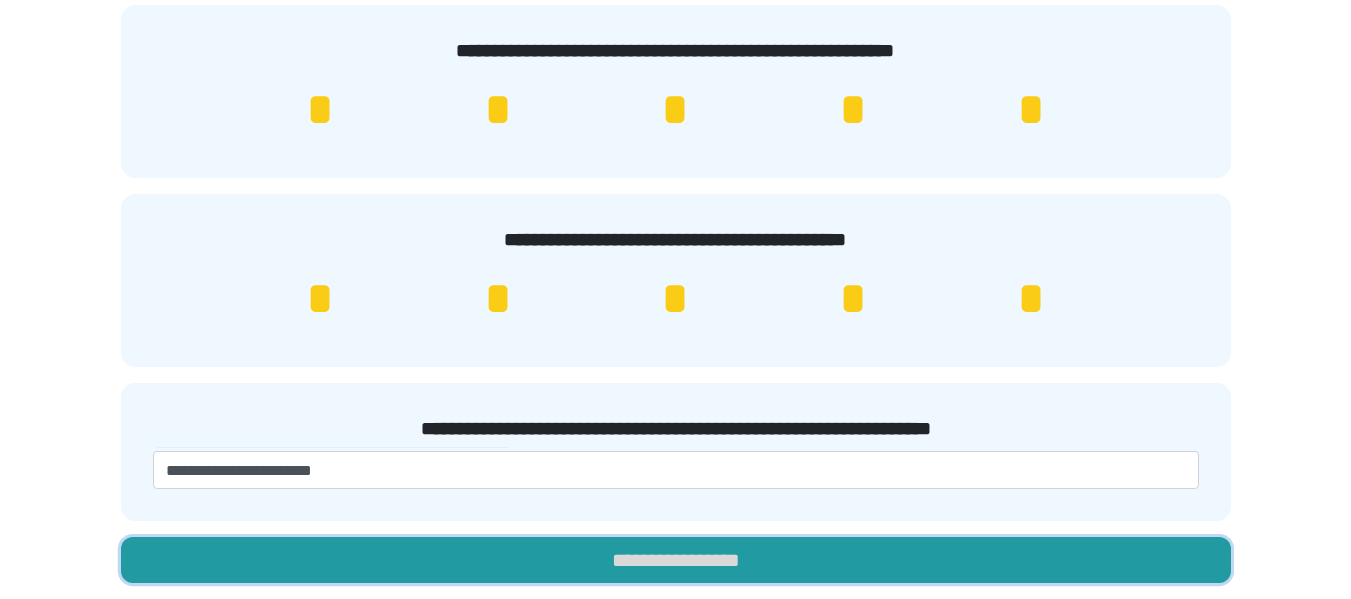 click on "**********" at bounding box center [676, 560] 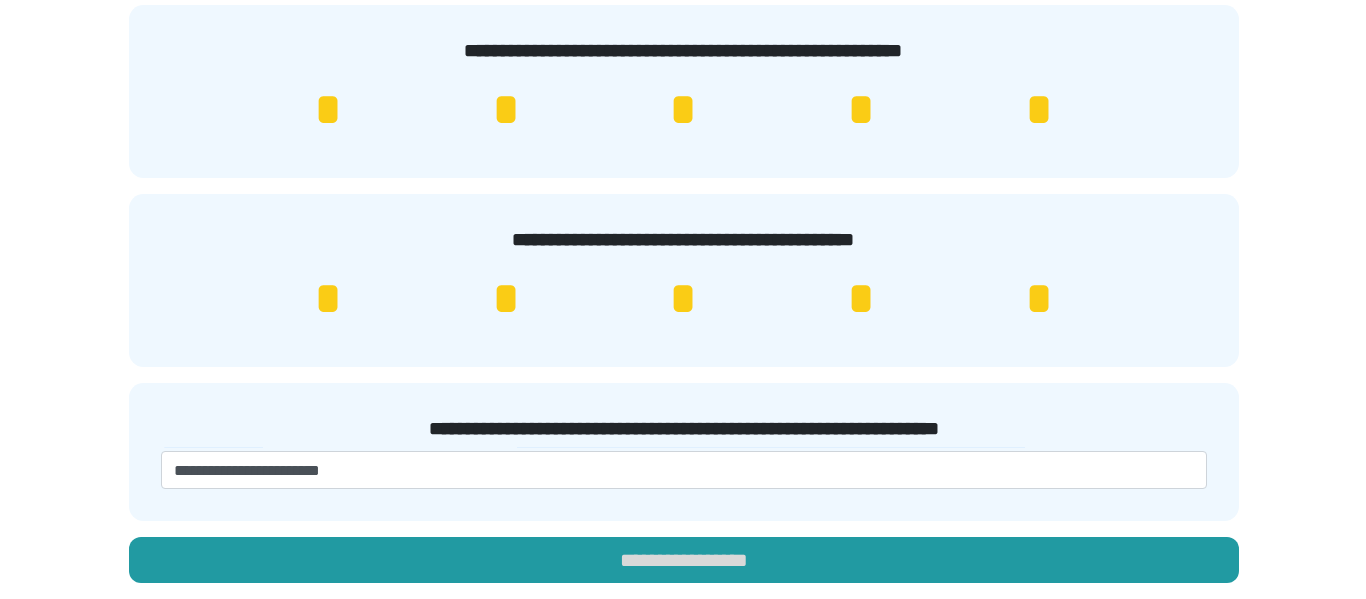 scroll, scrollTop: 0, scrollLeft: 0, axis: both 